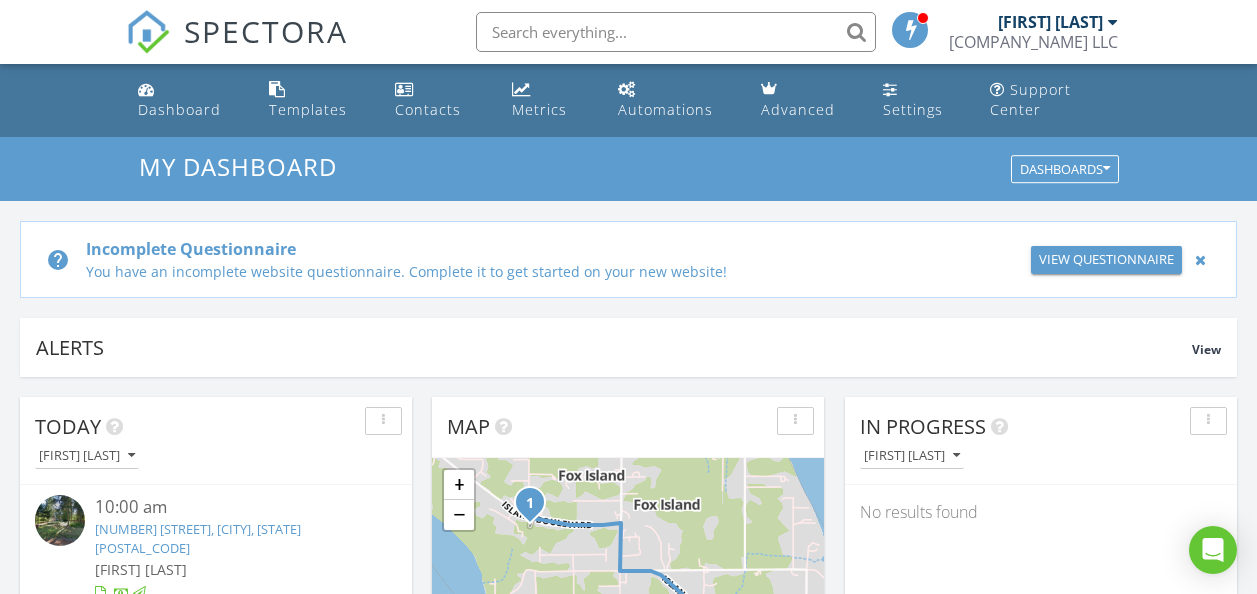 scroll, scrollTop: 0, scrollLeft: 0, axis: both 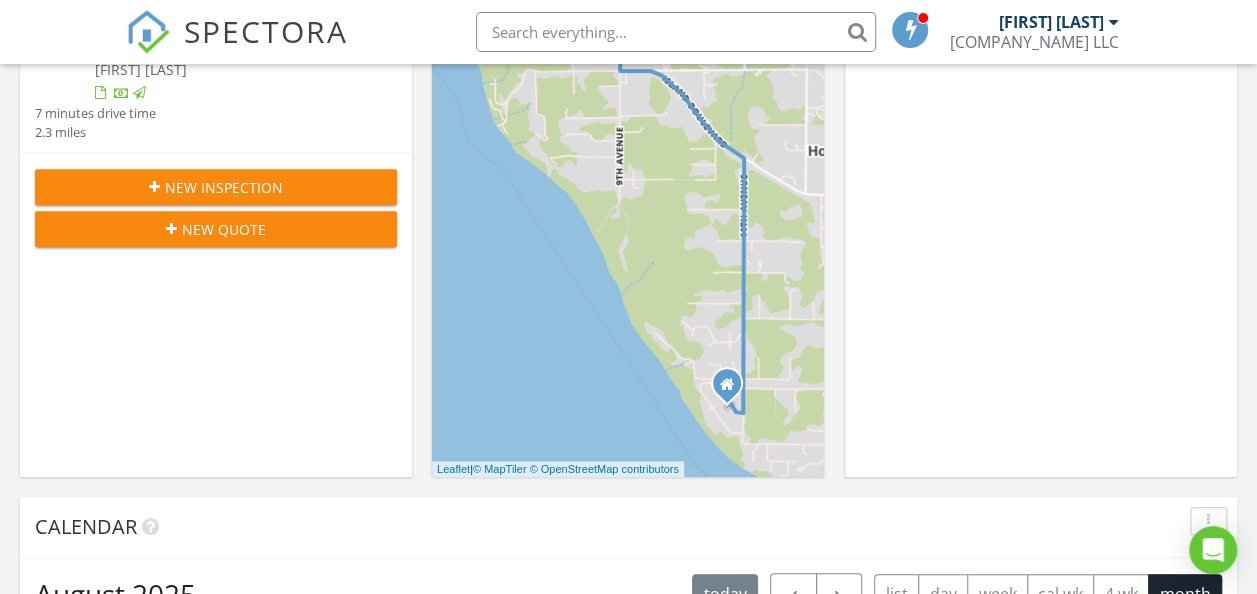 click on "New Inspection" at bounding box center [224, 187] 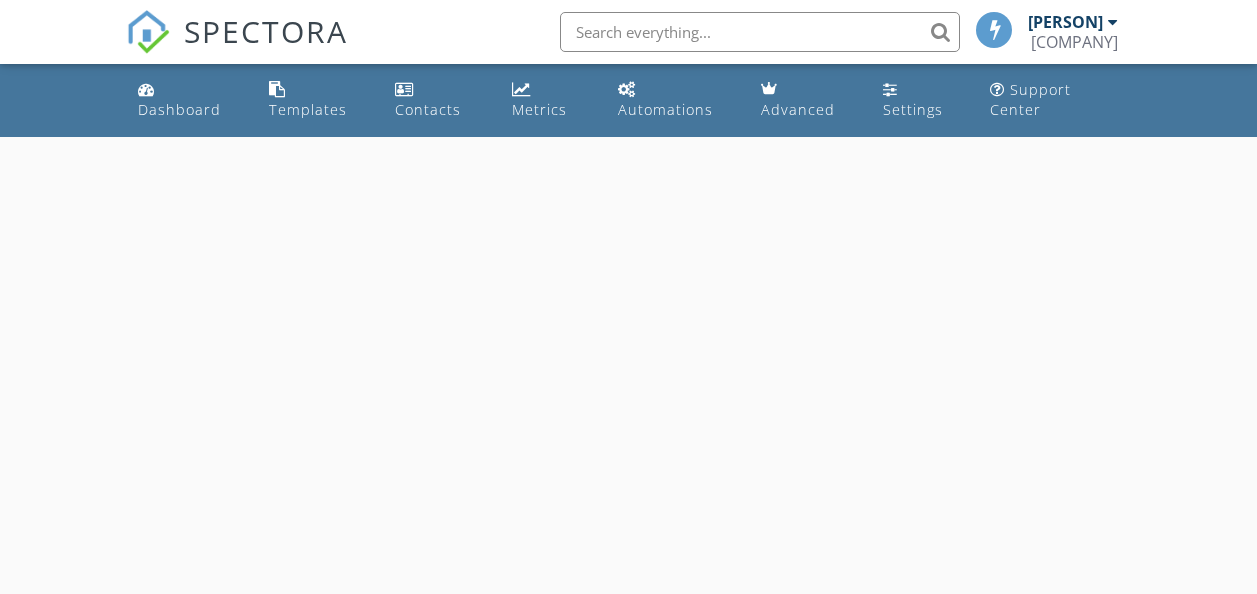 scroll, scrollTop: 0, scrollLeft: 0, axis: both 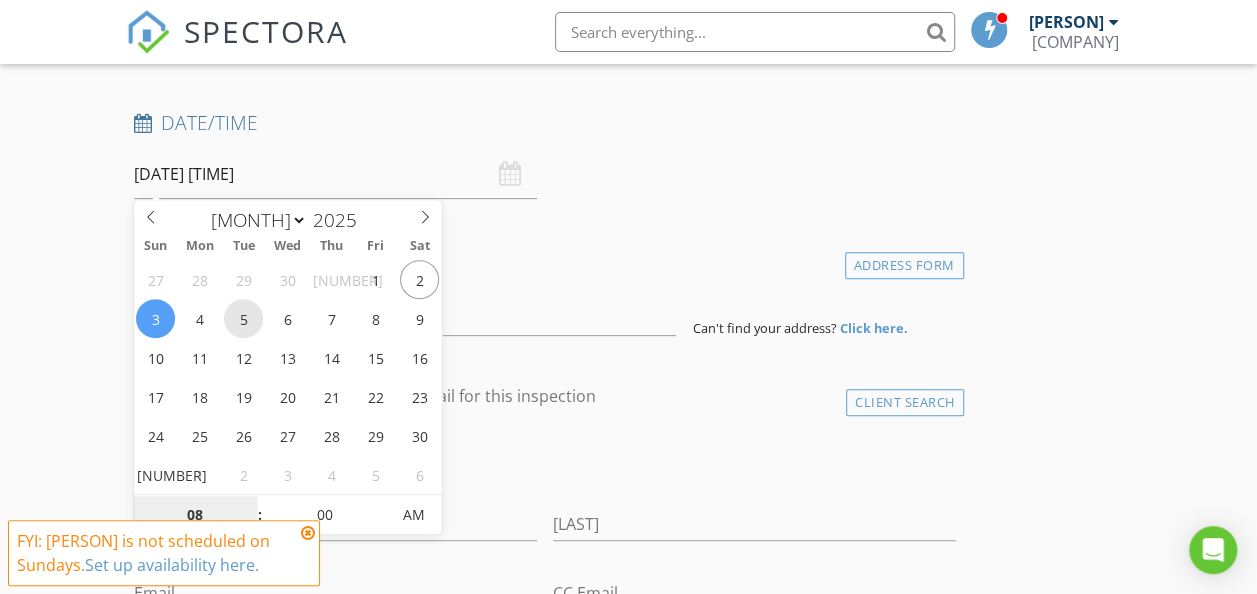 type on "08/05/2025 8:00 AM" 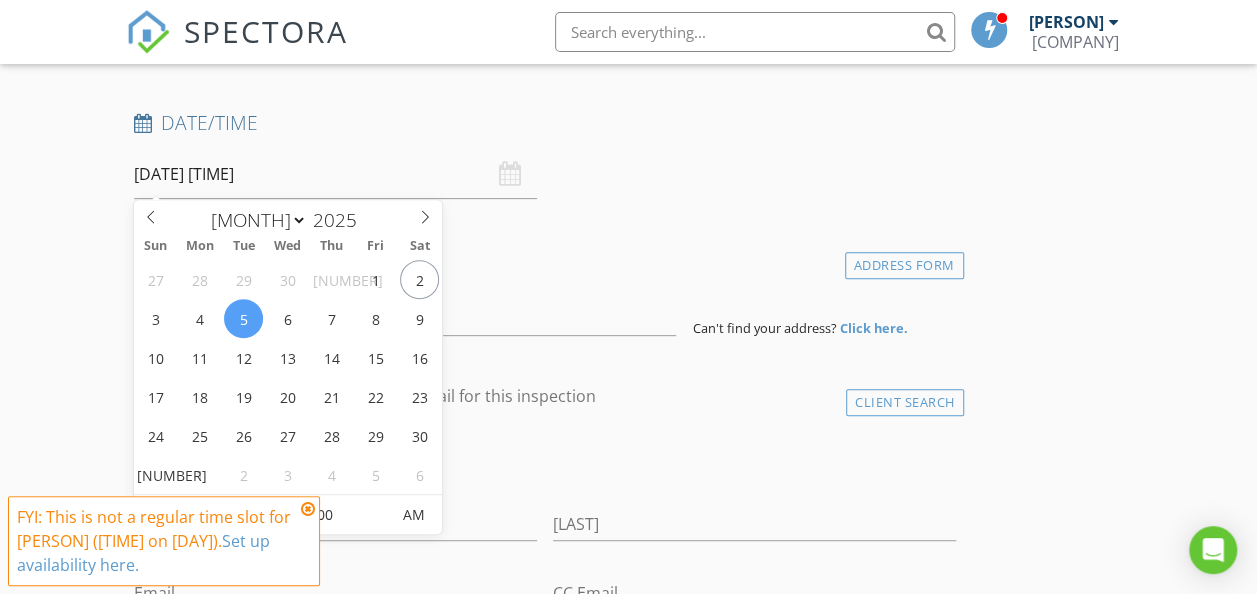 click at bounding box center (308, 509) 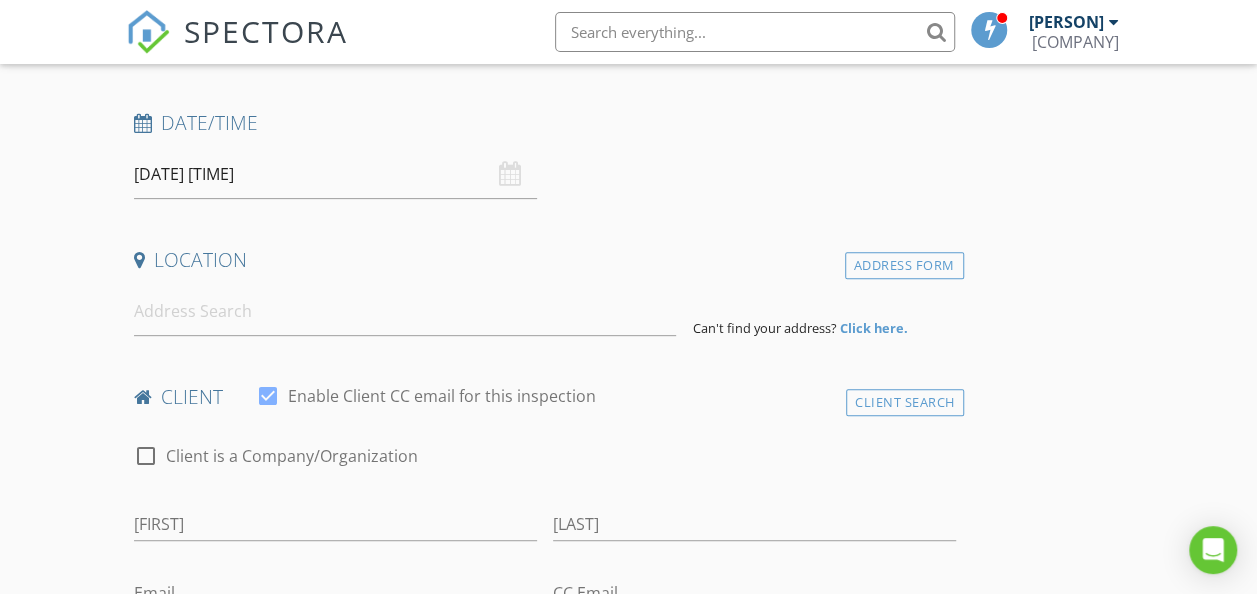 click on "08/05/2025 8:00 AM" at bounding box center (335, 174) 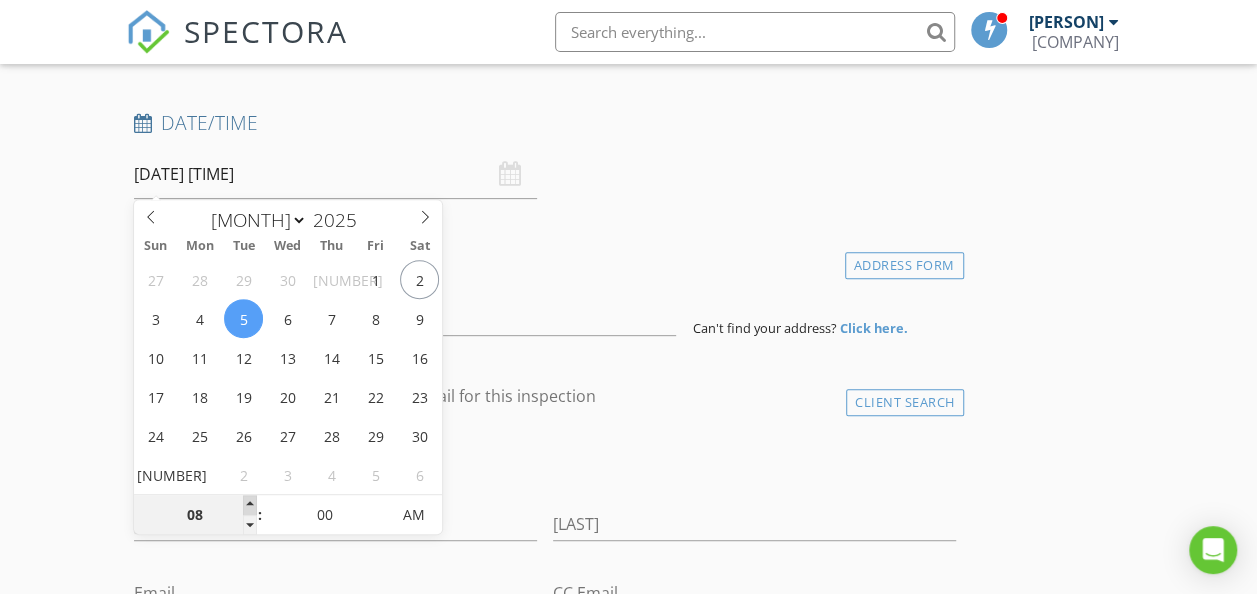 type on "09" 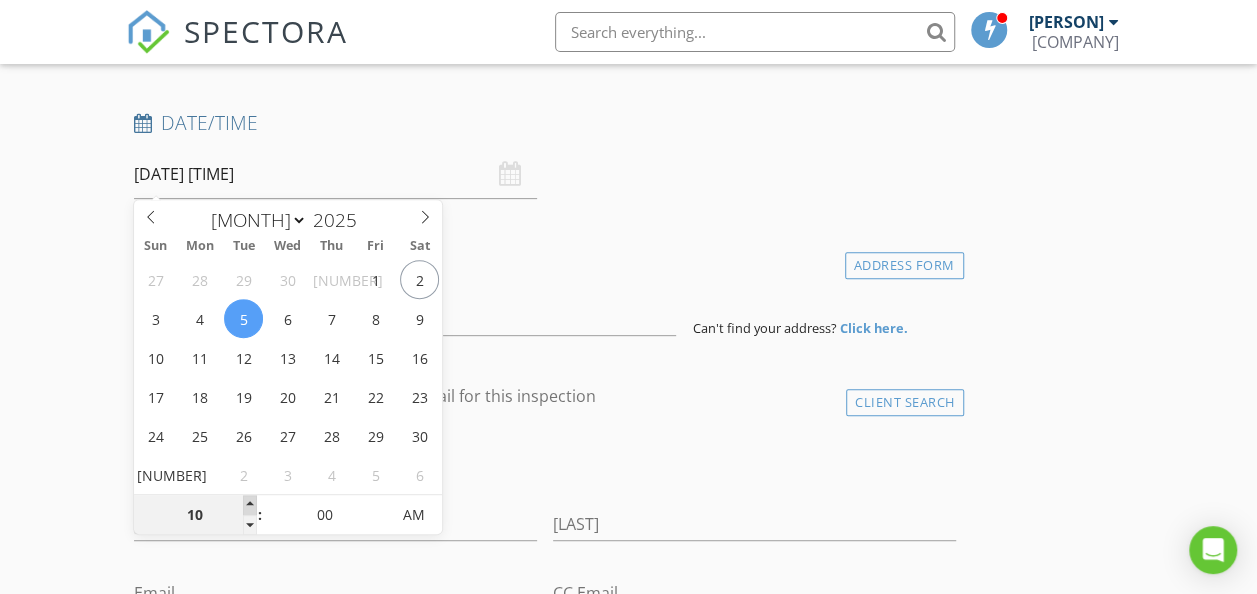 click at bounding box center [250, 505] 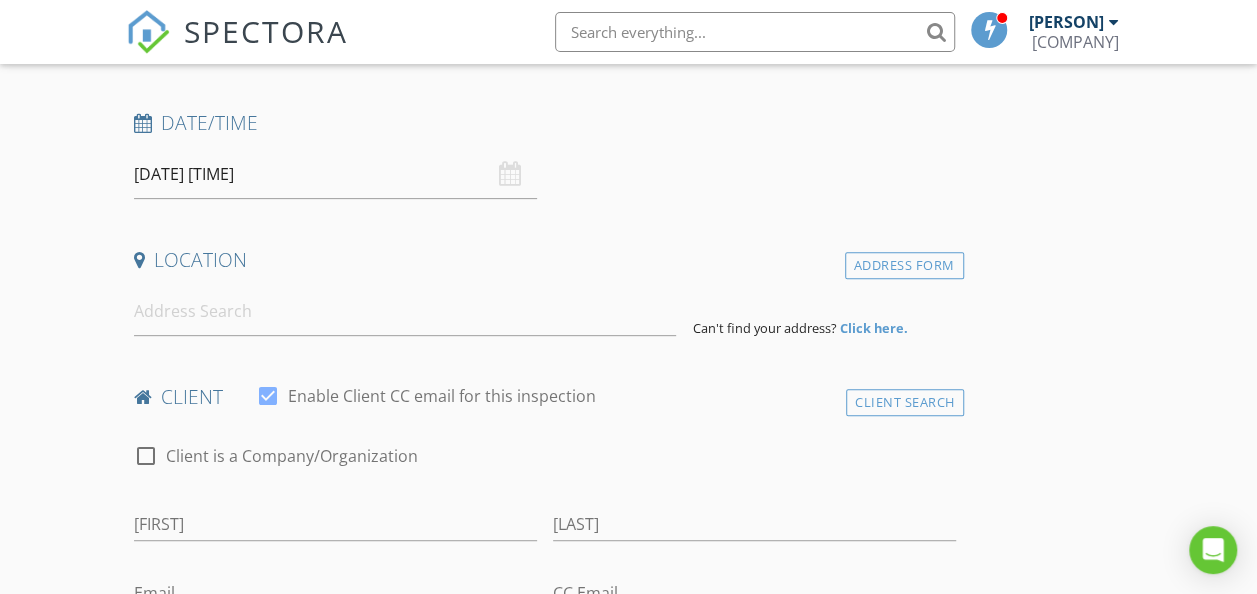 click on "Date/Time
08/05/2025 10:00 AM" at bounding box center [545, 154] 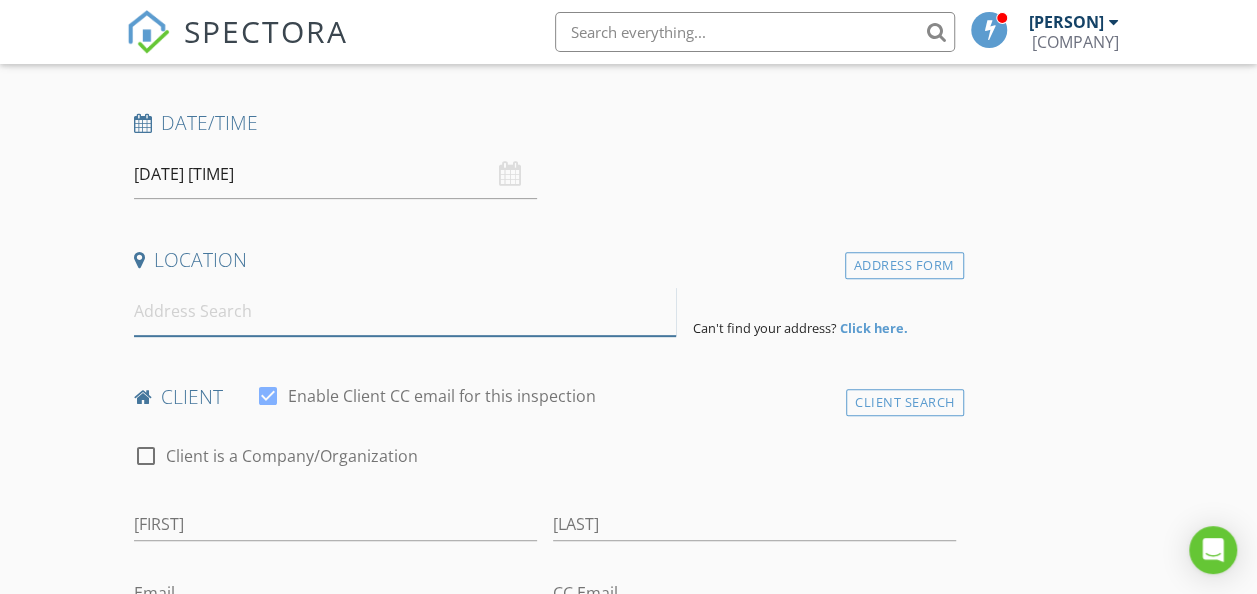 click at bounding box center [405, 311] 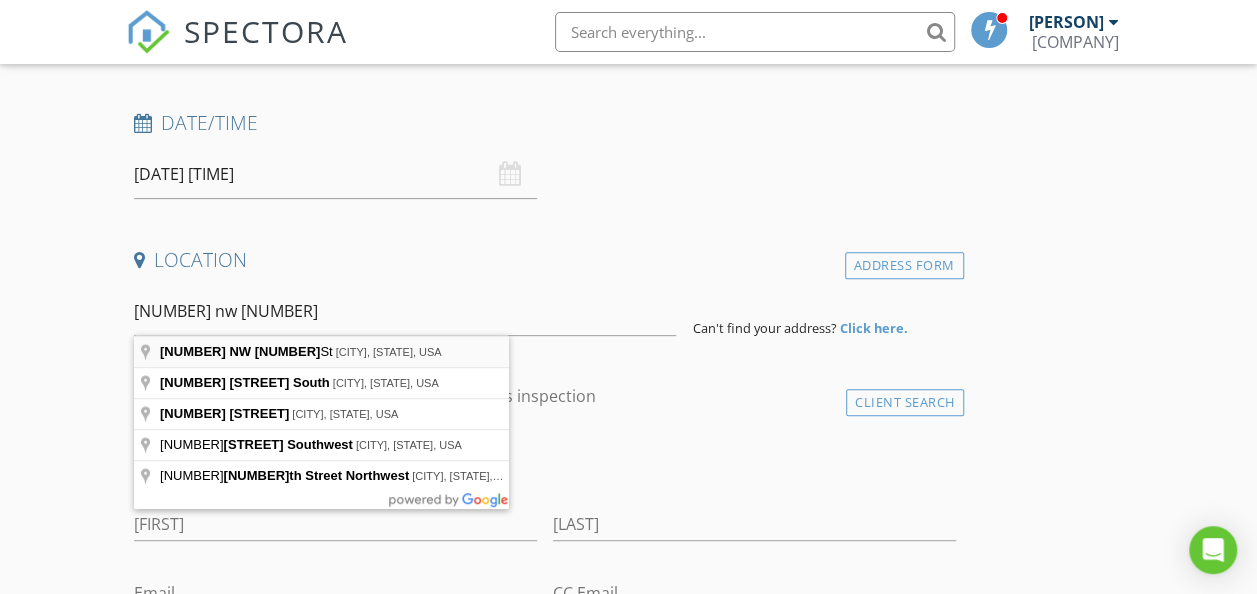type on "4128 NW 29th St, Bremerton, WA, USA" 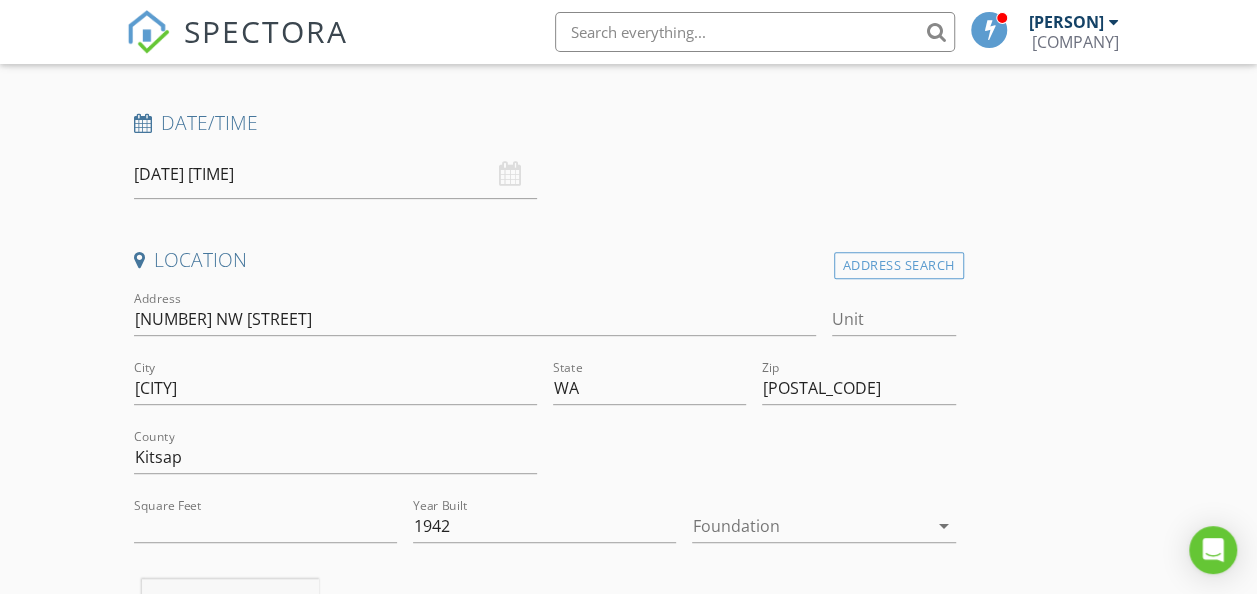 click at bounding box center (809, 526) 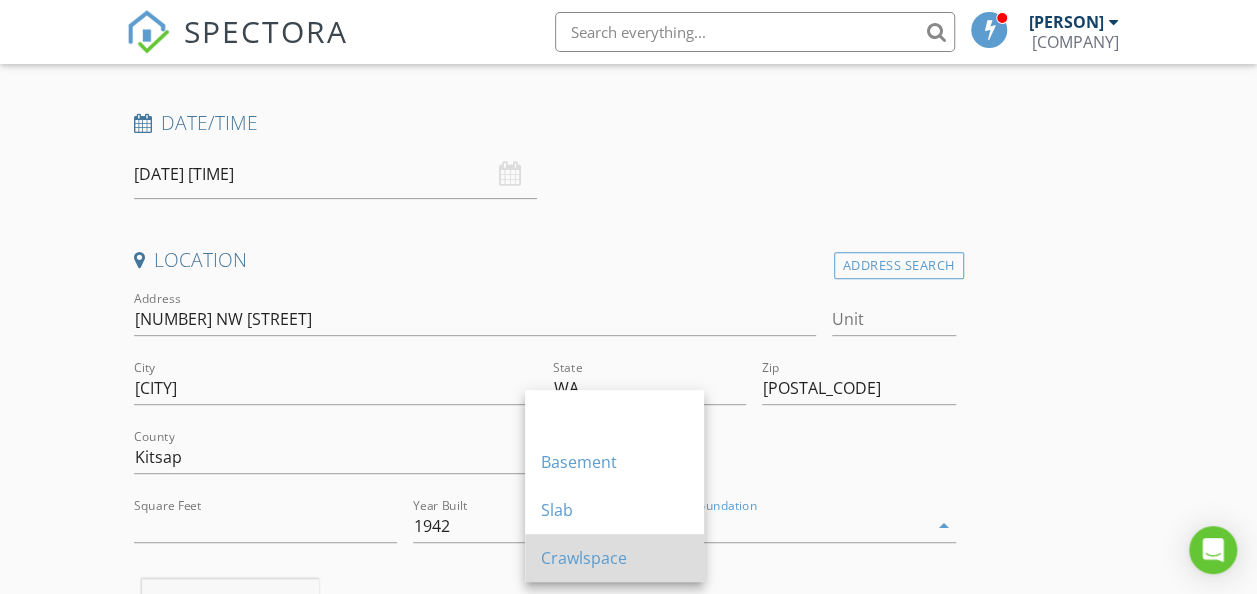 click on "Crawlspace" at bounding box center [614, 558] 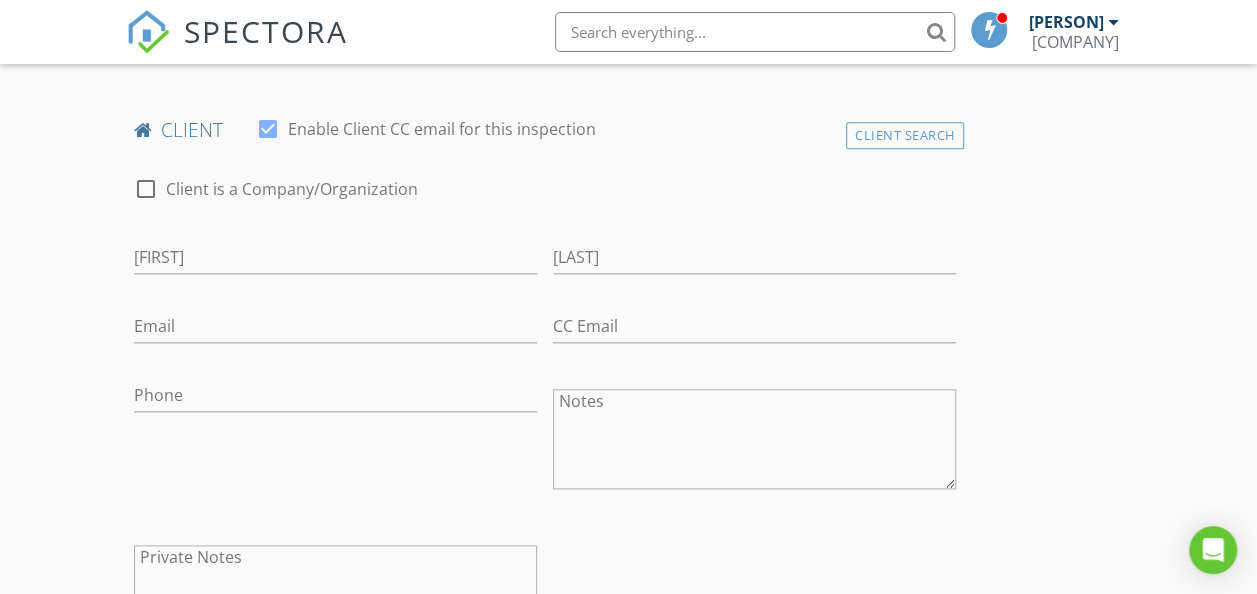 scroll, scrollTop: 1000, scrollLeft: 0, axis: vertical 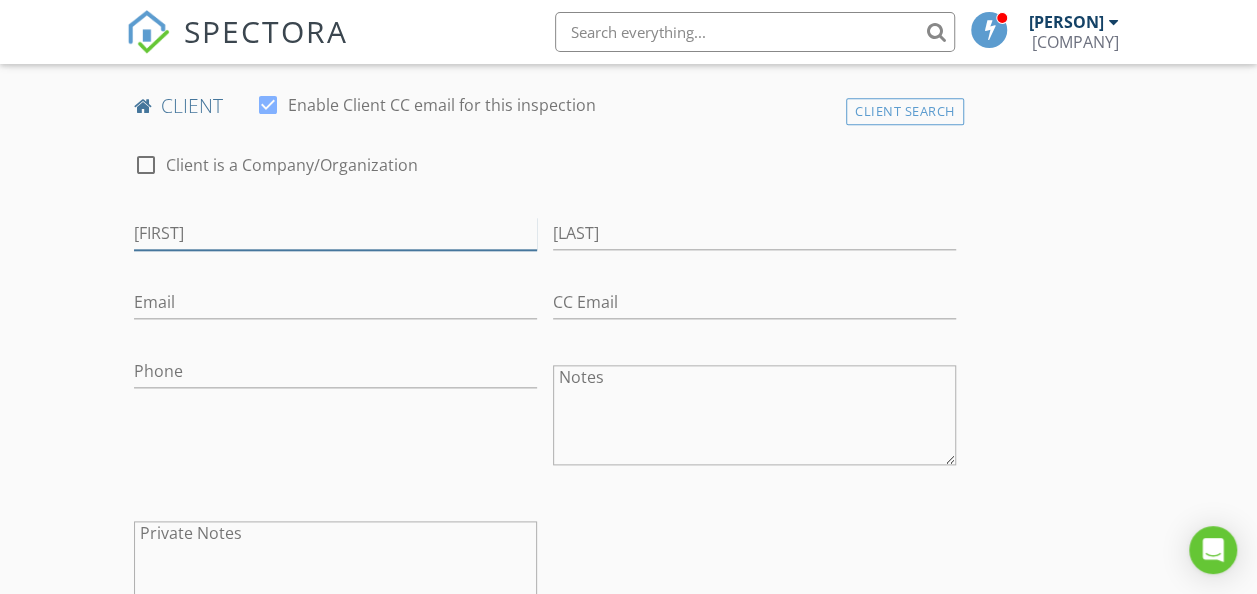 click on "First Name" at bounding box center (335, 233) 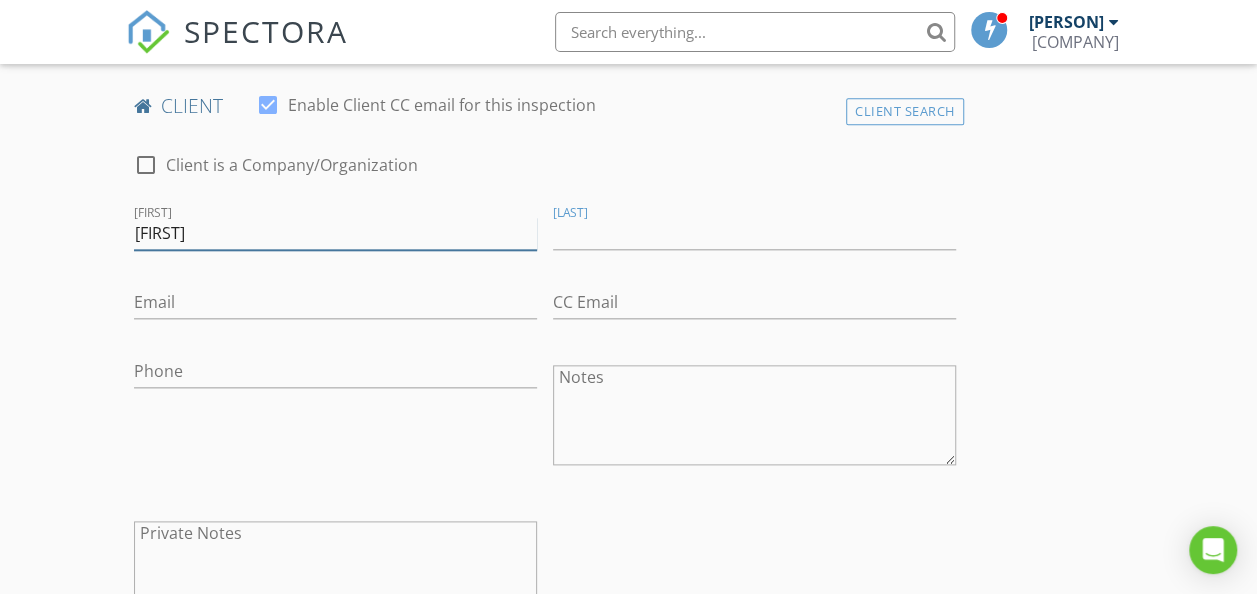 click on "Dillion" at bounding box center [335, 233] 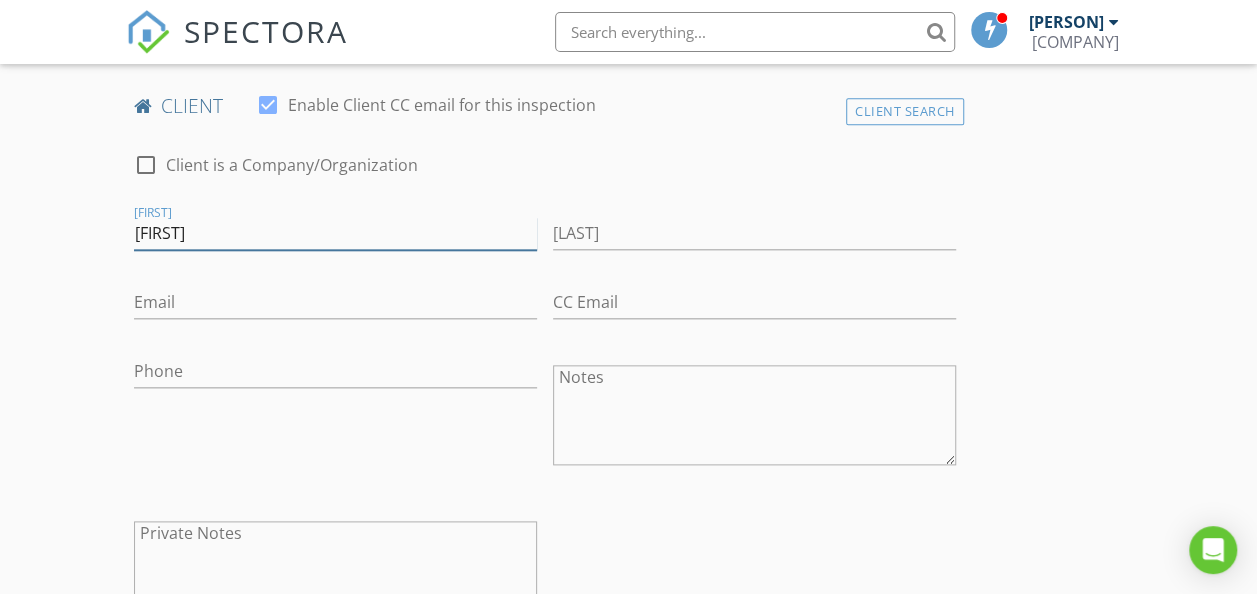 type on "[FIRST]" 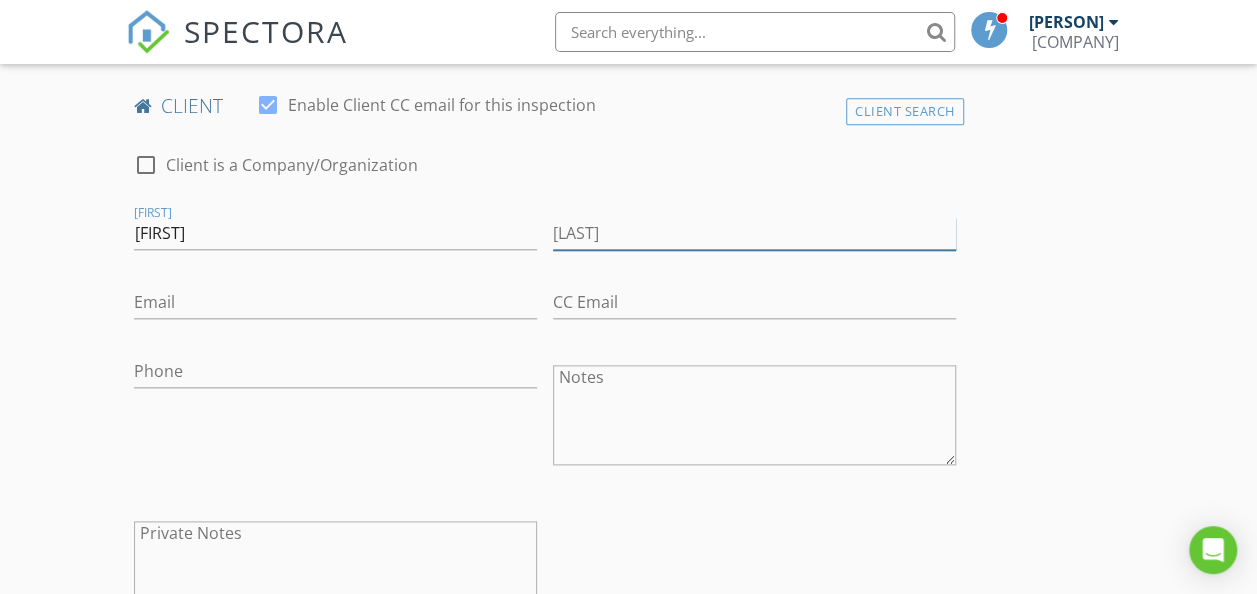 click on "Last Name" at bounding box center [754, 233] 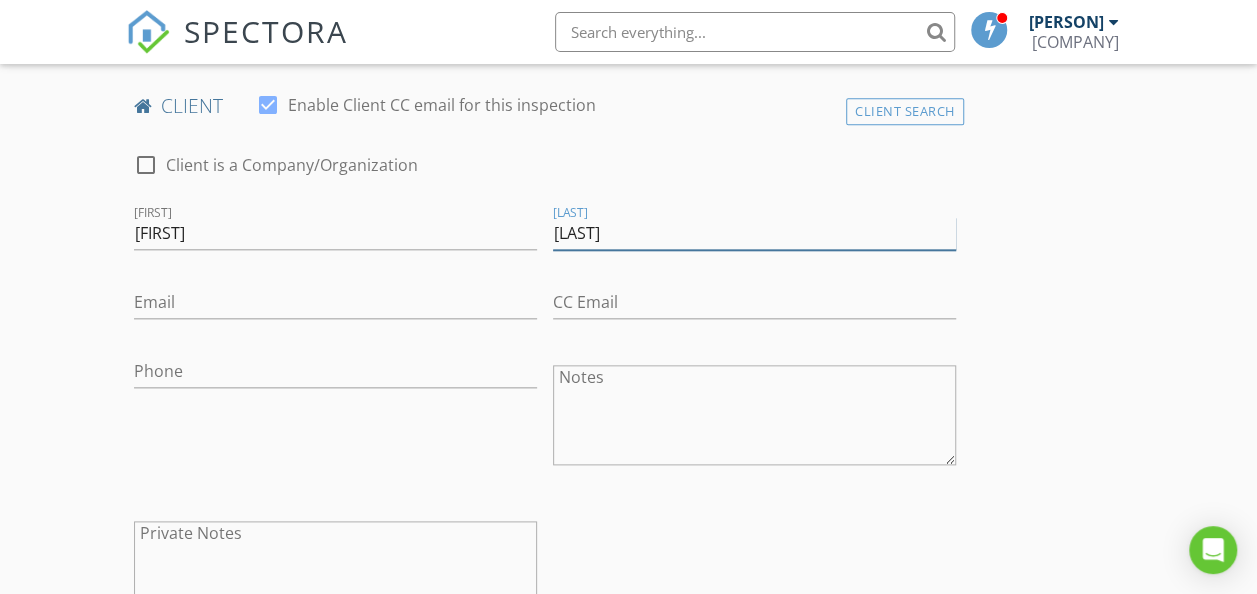 type on "[LAST]" 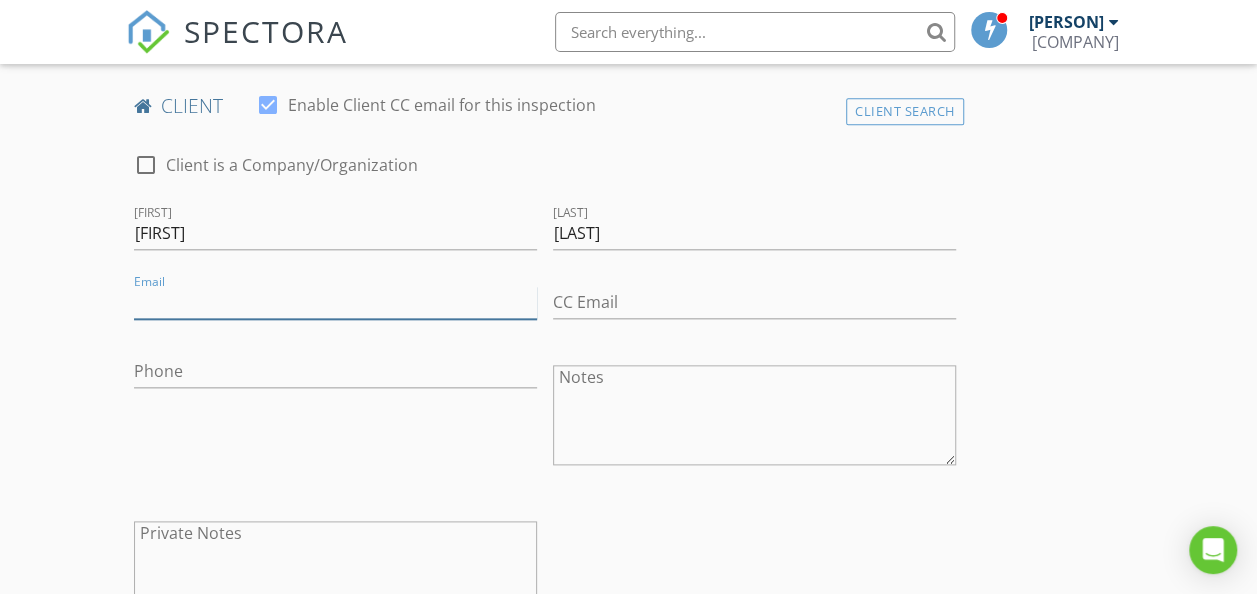 click on "Email" at bounding box center (335, 302) 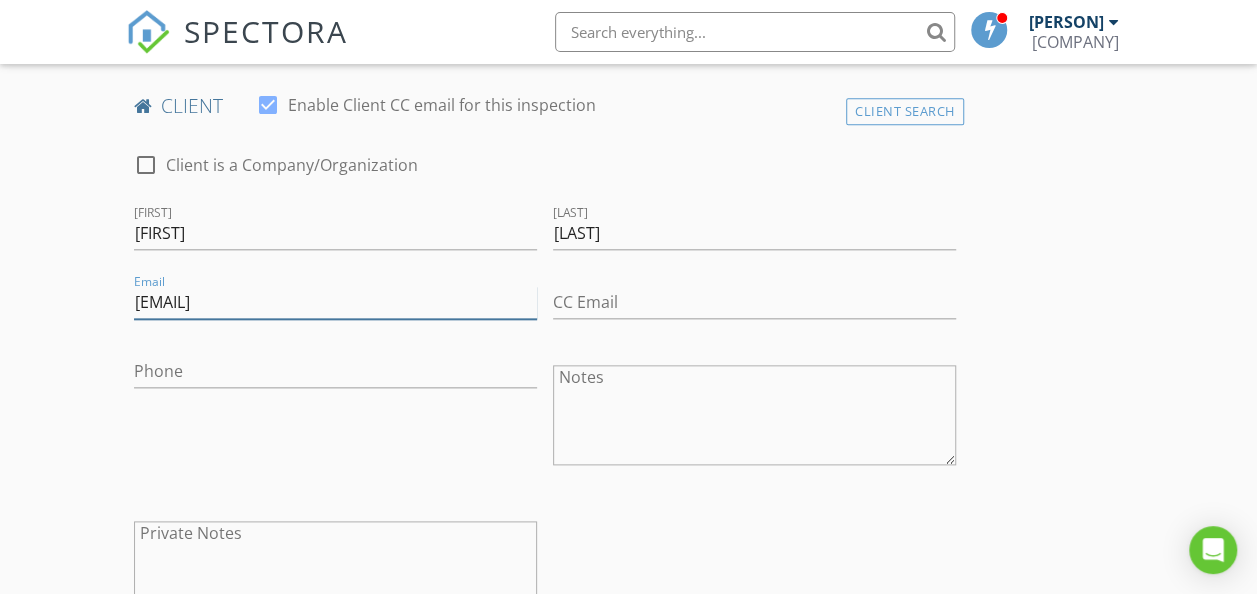 type on "[EMAIL]@[DOMAIN]" 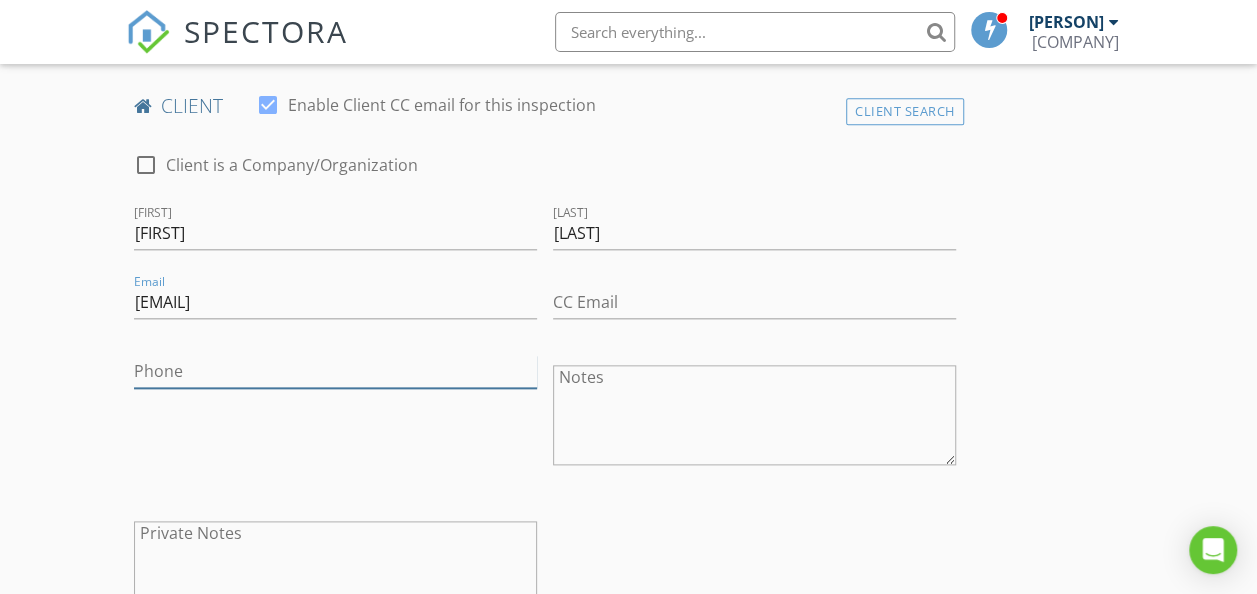 click on "Phone" at bounding box center (335, 371) 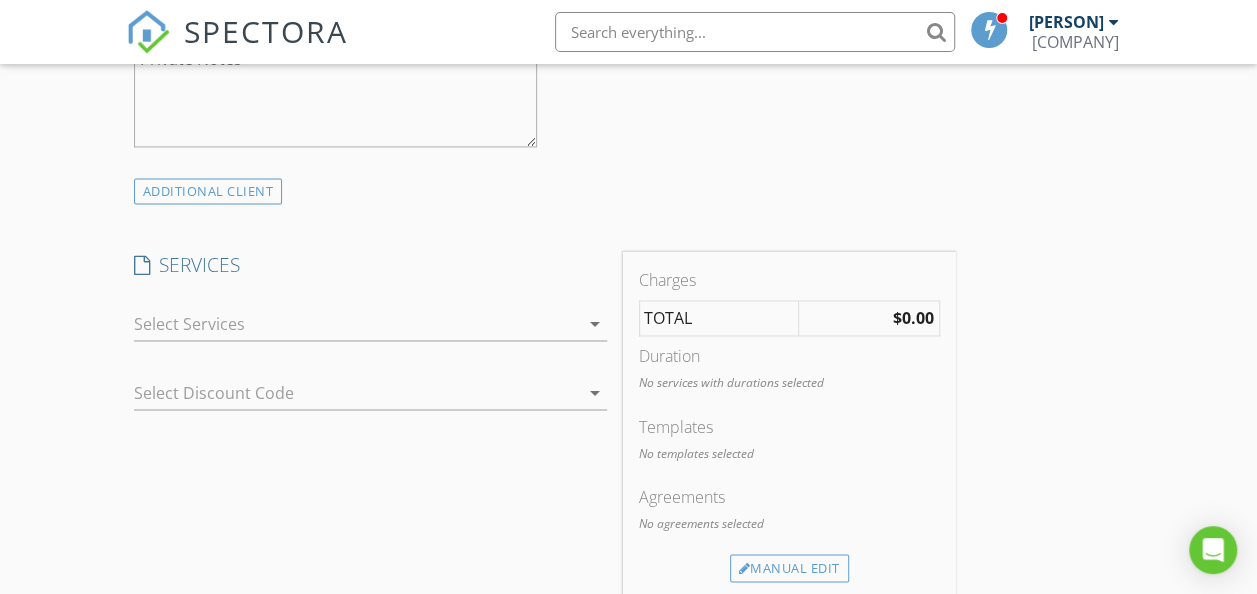 scroll, scrollTop: 1500, scrollLeft: 0, axis: vertical 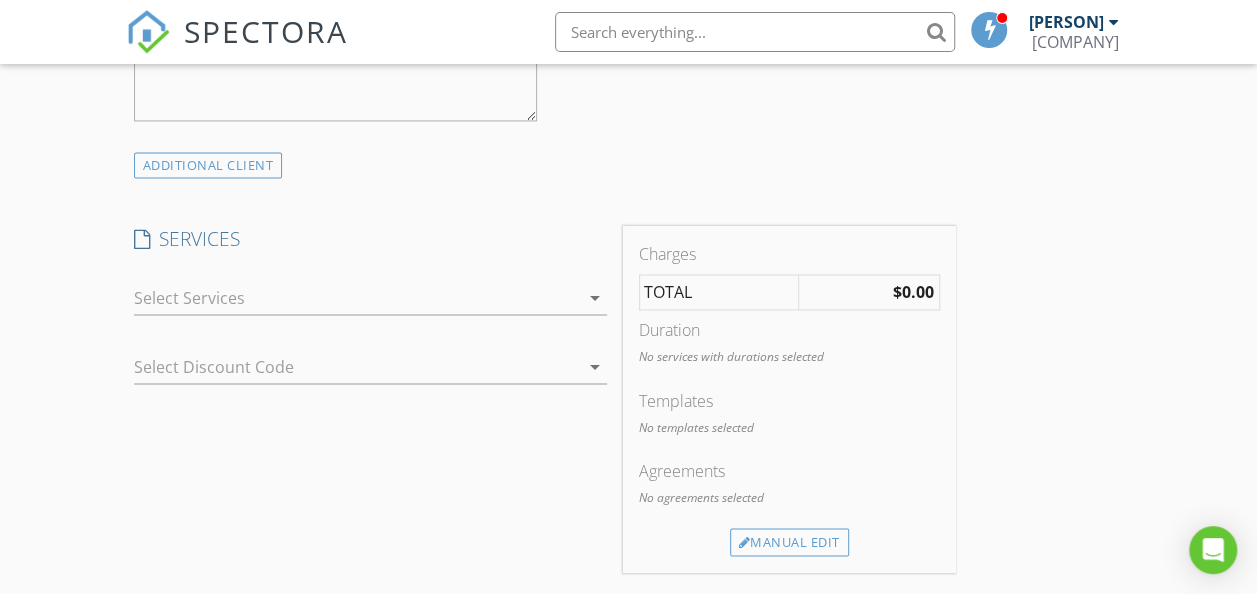 type on "918-706-2358" 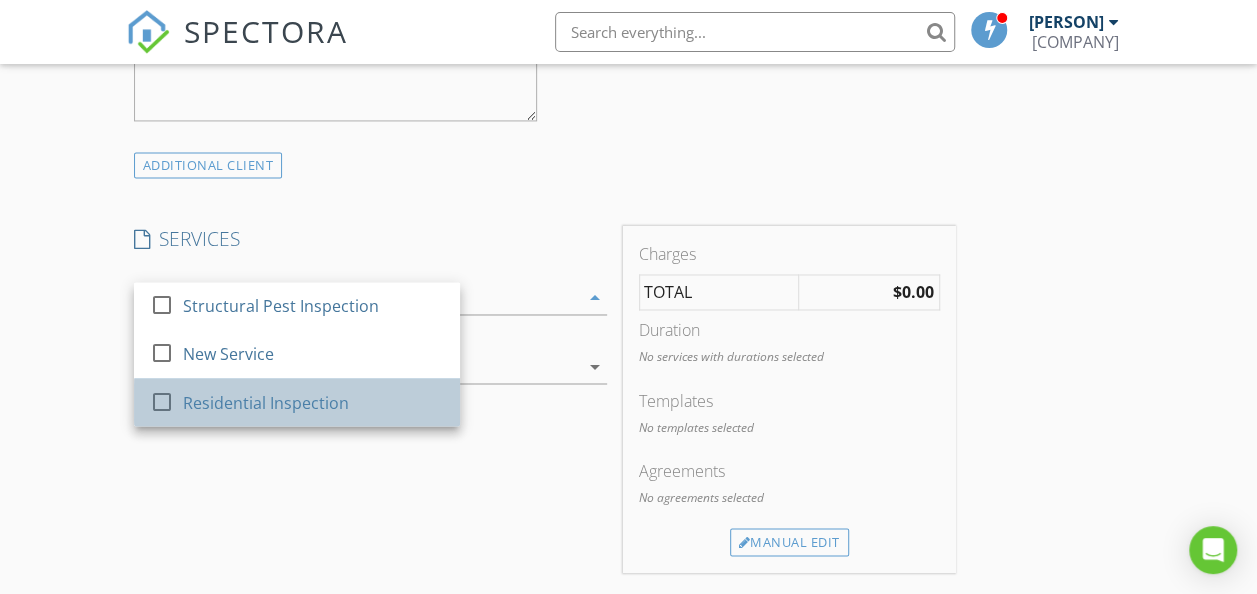 click on "Residential Inspection" at bounding box center [265, 402] 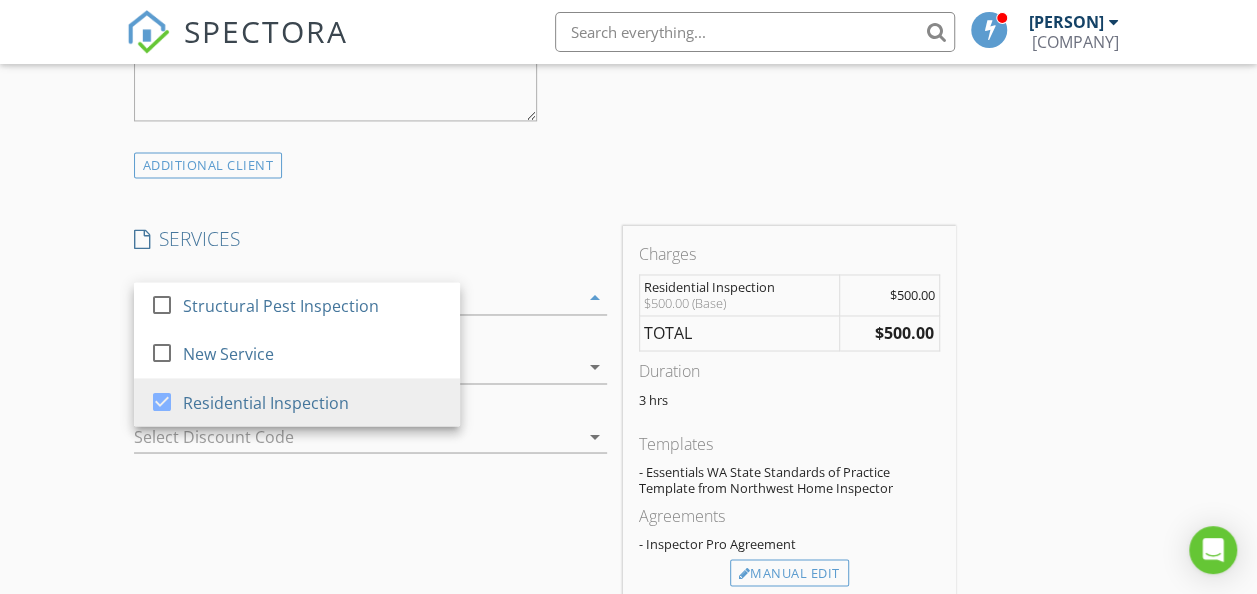 click on "INSPECTOR(S)
check_box   Jarrod Garton   PRIMARY   Jarrod Garton arrow_drop_down   check_box_outline_blank Jarrod Garton specifically requested
Date/Time
08/05/2025 10:00 AM
Location
Address Search       Address 4128 NW 29th St   Unit   City Bremerton   State WA   Zip 98312   County Kitsap     Square Feet 1321   Year Built 1942   Foundation Crawlspace arrow_drop_down     Jarrod Garton     33.0 miles     (an hour)
client
check_box Enable Client CC email for this inspection   Client Search     check_box_outline_blank Client is a Company/Organization     First Name Dillon   Last Name Sanderson   Email dillonmsanderson@gmail.com   CC Email   Phone 918-706-2358           Notes   Private Notes
ADD ADDITIONAL client
SERVICES
check_box_outline_blank   Structural Pest Inspection" at bounding box center (545, 349) 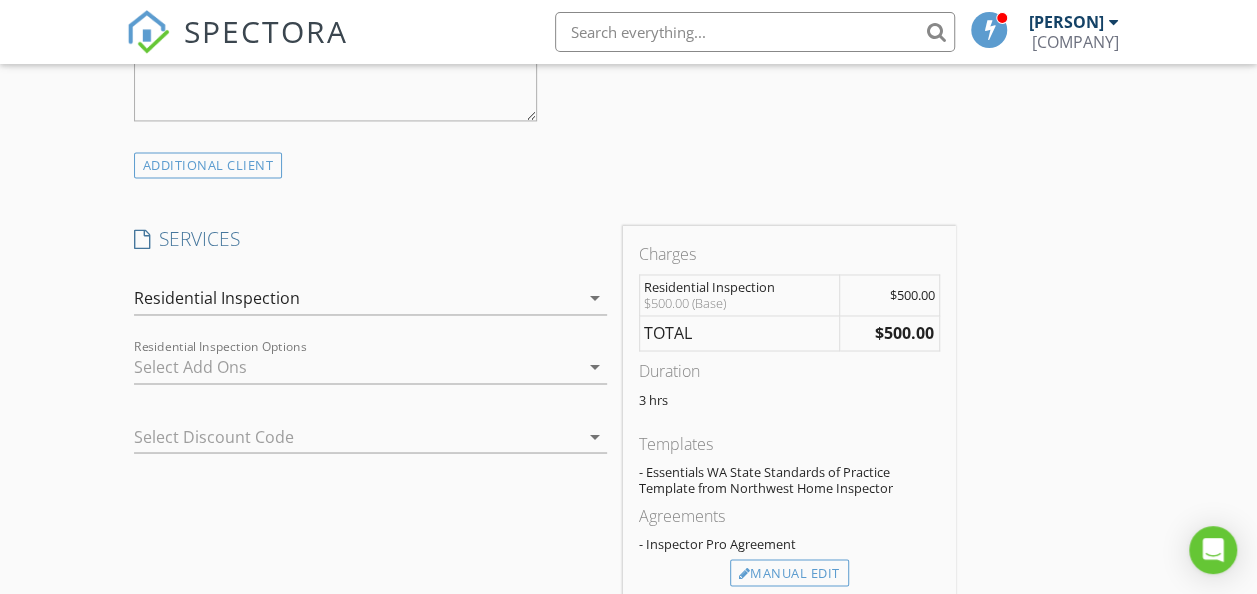click at bounding box center [342, 436] 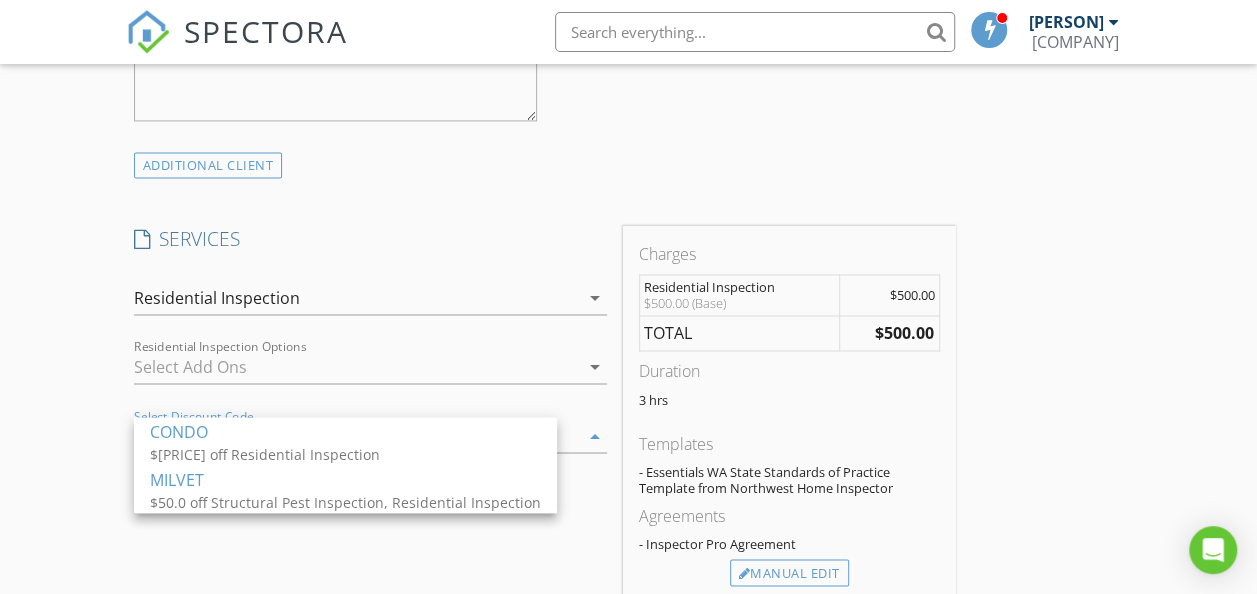 click on "$50.0 off Structural Pest Inspection, Residential Inspection" at bounding box center (345, 501) 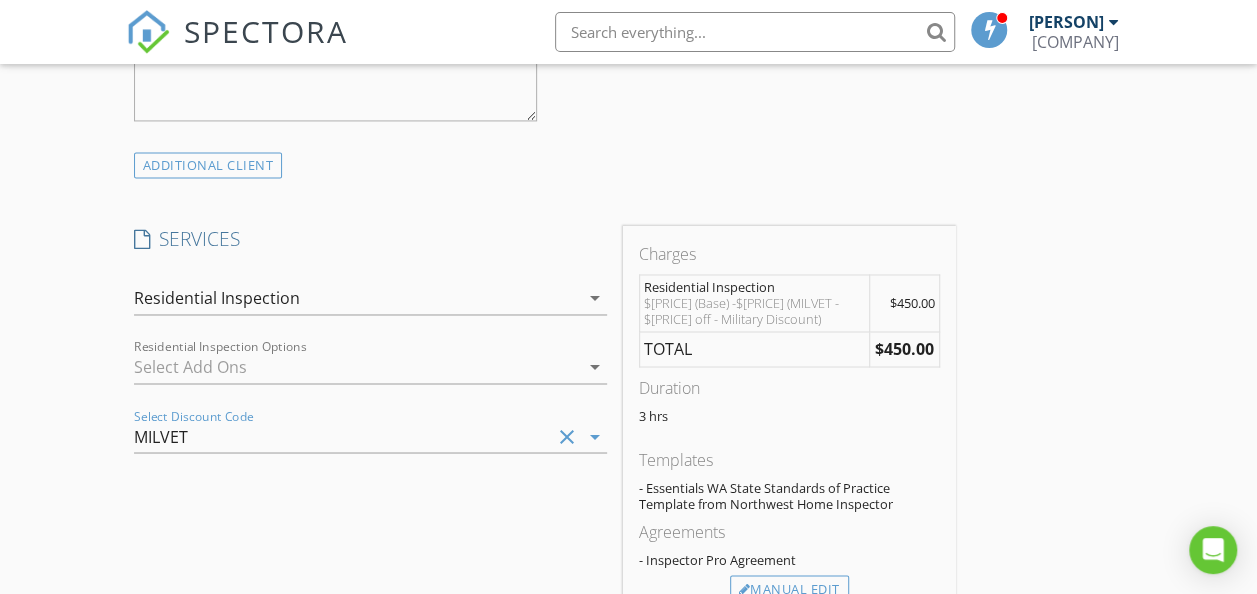 click on "New Inspection
Click here to use the New Order Form
INSPECTOR(S)
check_box   Jarrod Garton   PRIMARY   Jarrod Garton arrow_drop_down   check_box_outline_blank Jarrod Garton specifically requested
Date/Time
08/05/2025 10:00 AM
Location
Address Search       Address 4128 NW 29th St   Unit   City Bremerton   State WA   Zip 98312   County Kitsap     Square Feet 1321   Year Built 1942   Foundation Crawlspace arrow_drop_down     Jarrod Garton     33.0 miles     (an hour)
client
check_box Enable Client CC email for this inspection   Client Search     check_box_outline_blank Client is a Company/Organization     First Name Dillon   Last Name Sanderson   Email dillonmsanderson@gmail.com   CC Email   Phone 918-706-2358           Notes   Private Notes
ADD ADDITIONAL client
check_box_outline_blank" at bounding box center [628, 381] 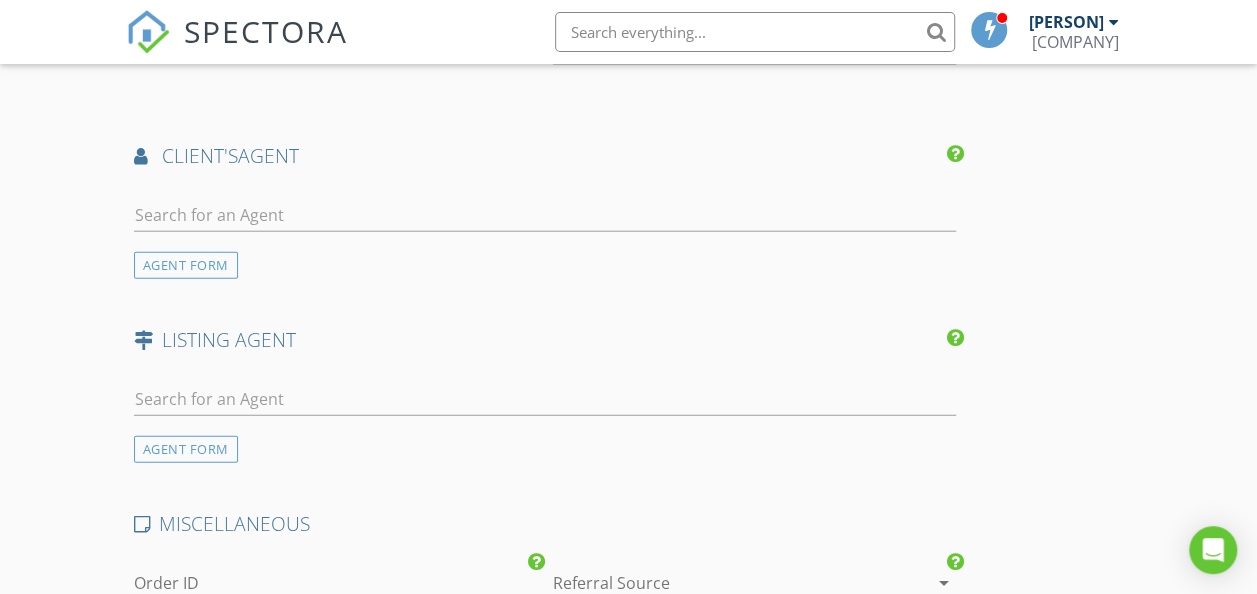 scroll, scrollTop: 2500, scrollLeft: 0, axis: vertical 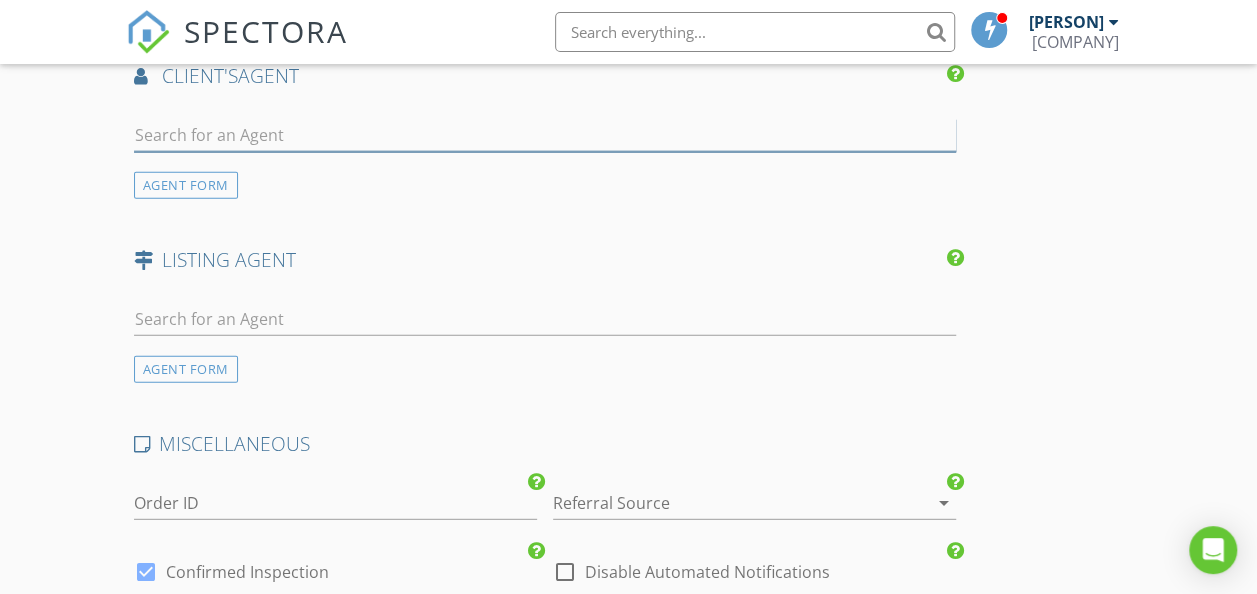 click at bounding box center (545, 135) 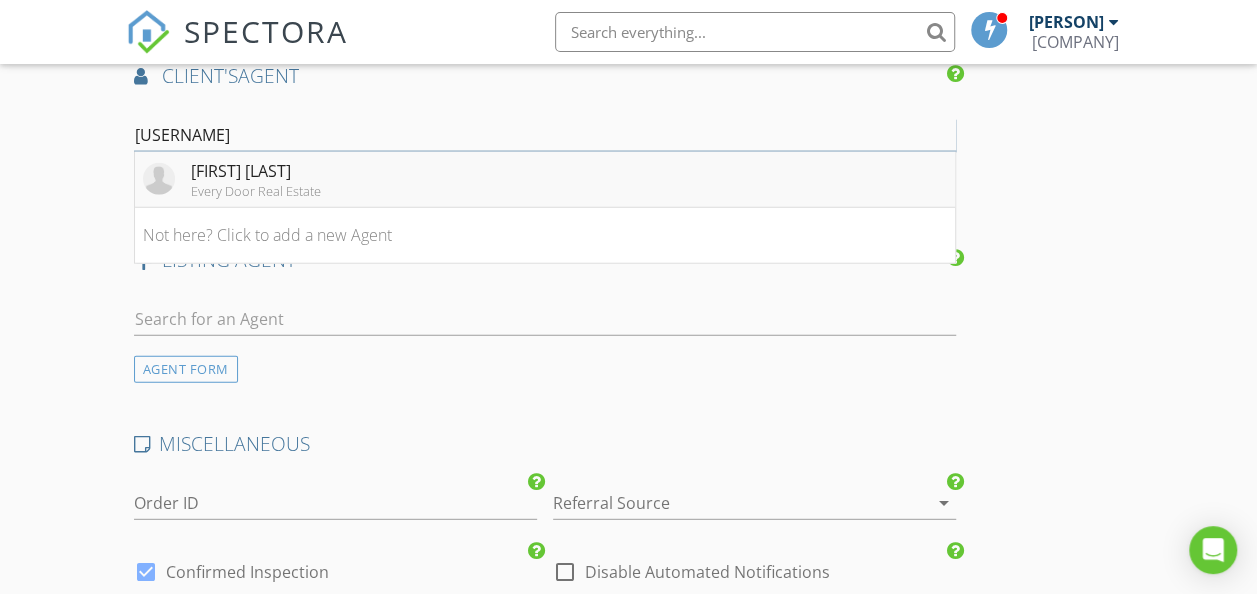 type on "bree" 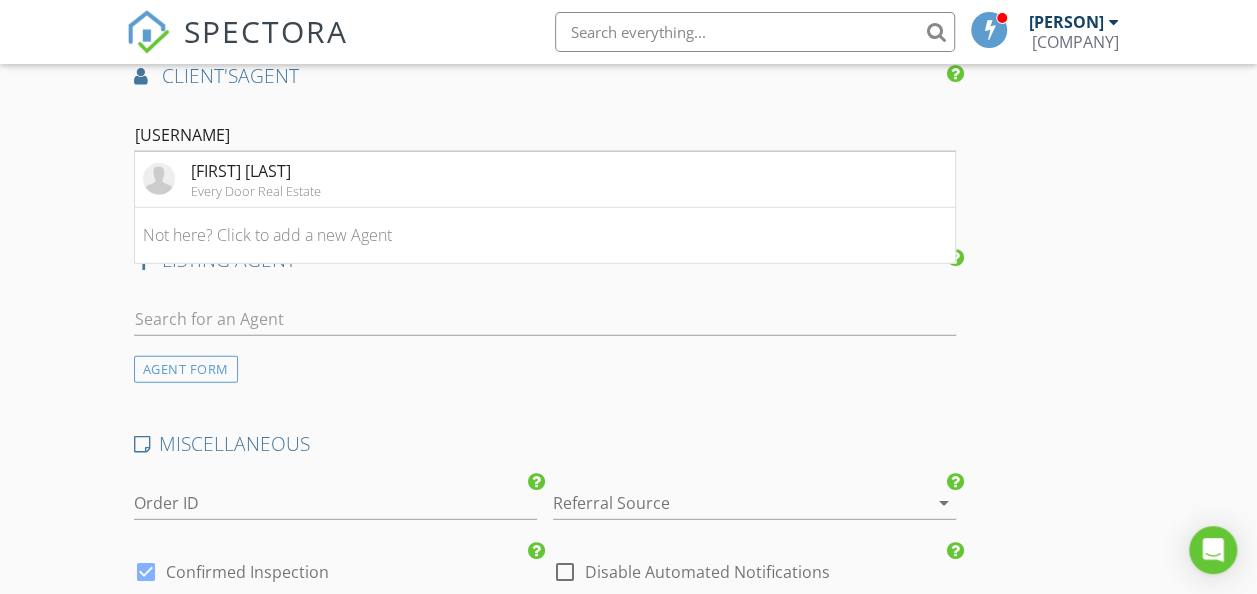 click on "[FIRST] [LAST]" at bounding box center [256, 171] 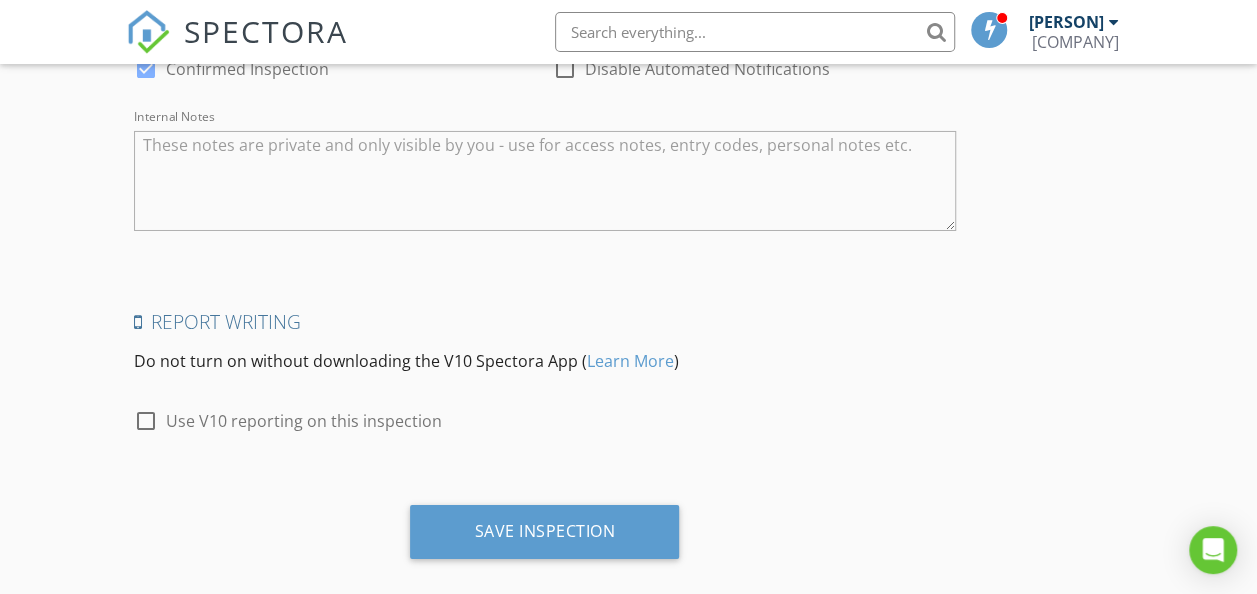 scroll, scrollTop: 3500, scrollLeft: 0, axis: vertical 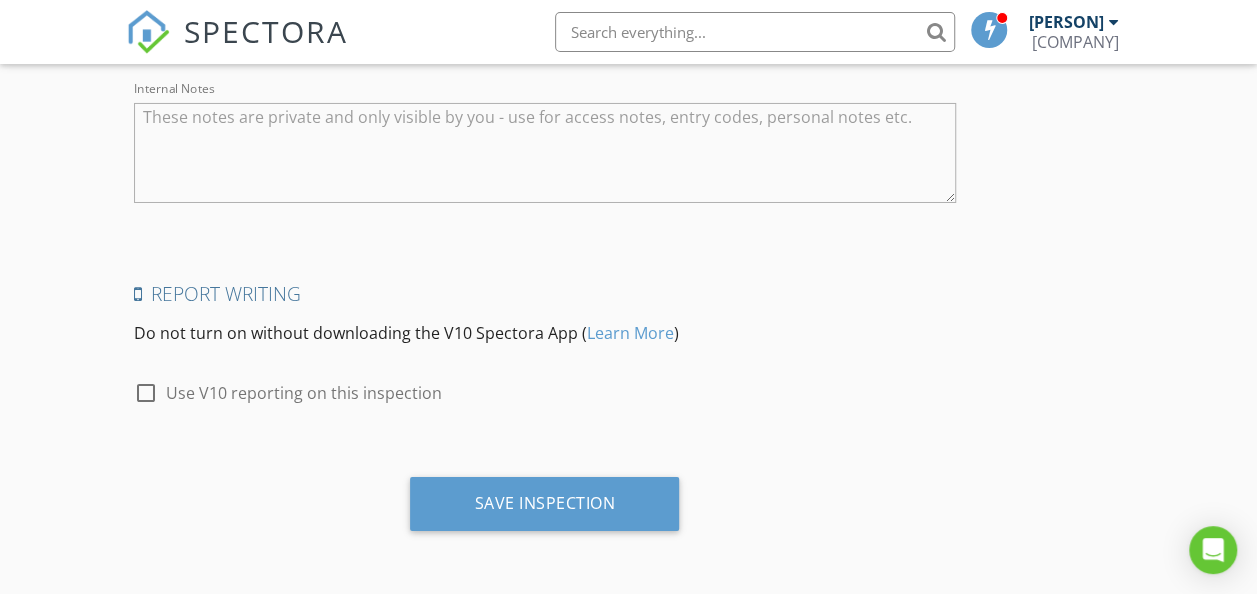 click at bounding box center (146, 393) 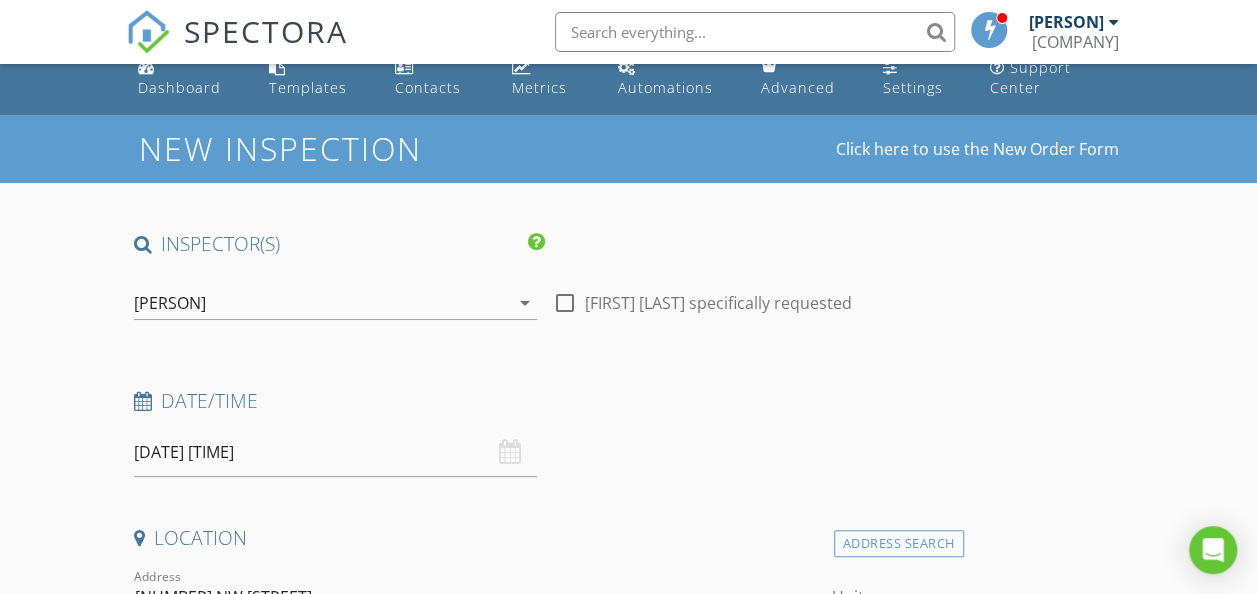 scroll, scrollTop: 0, scrollLeft: 0, axis: both 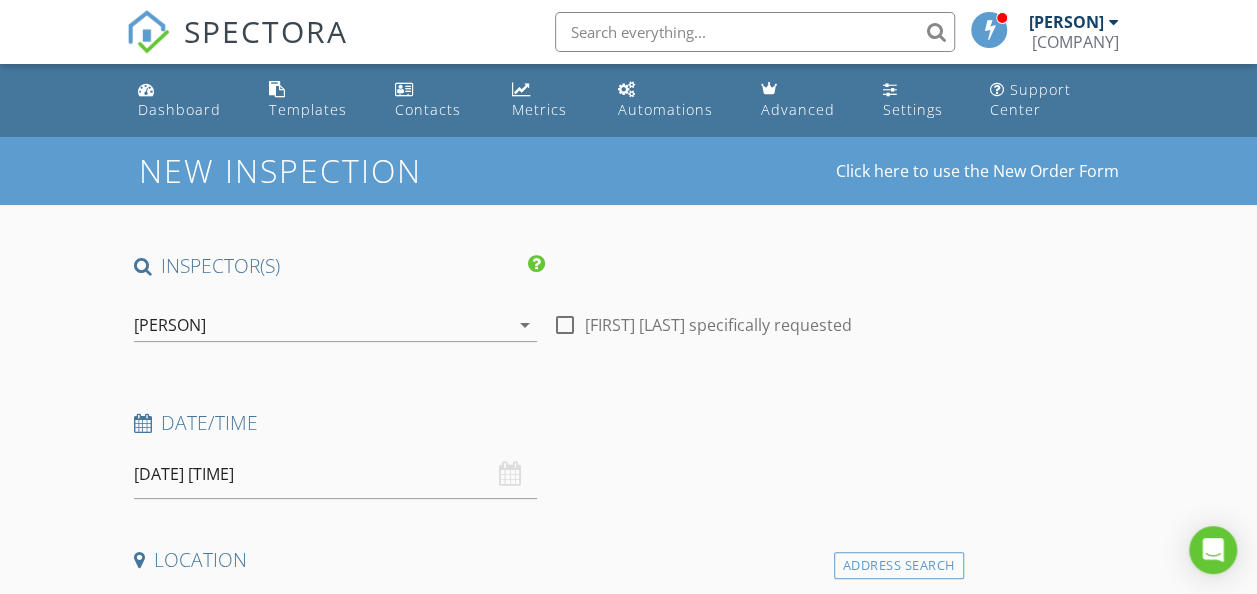 click on "New Inspection
Click here to use the New Order Form
INSPECTOR(S)
check_box   Jarrod Garton   PRIMARY   Jarrod Garton arrow_drop_down   check_box_outline_blank Jarrod Garton specifically requested
Date/Time
08/05/2025 10:00 AM
Location
Address Search       Address 4128 NW 29th St   Unit   City Bremerton   State WA   Zip 98312   County Kitsap     Square Feet 1321   Year Built 1942   Foundation Crawlspace arrow_drop_down     Jarrod Garton     33.0 miles     (an hour)
client
check_box Enable Client CC email for this inspection   Client Search     check_box_outline_blank Client is a Company/Organization     First Name Dillon   Last Name Sanderson   Email dillonmsanderson@gmail.com   CC Email   Phone 918-706-2358           Notes   Private Notes
ADD ADDITIONAL client
check_box_outline_blank" at bounding box center (628, 2109) 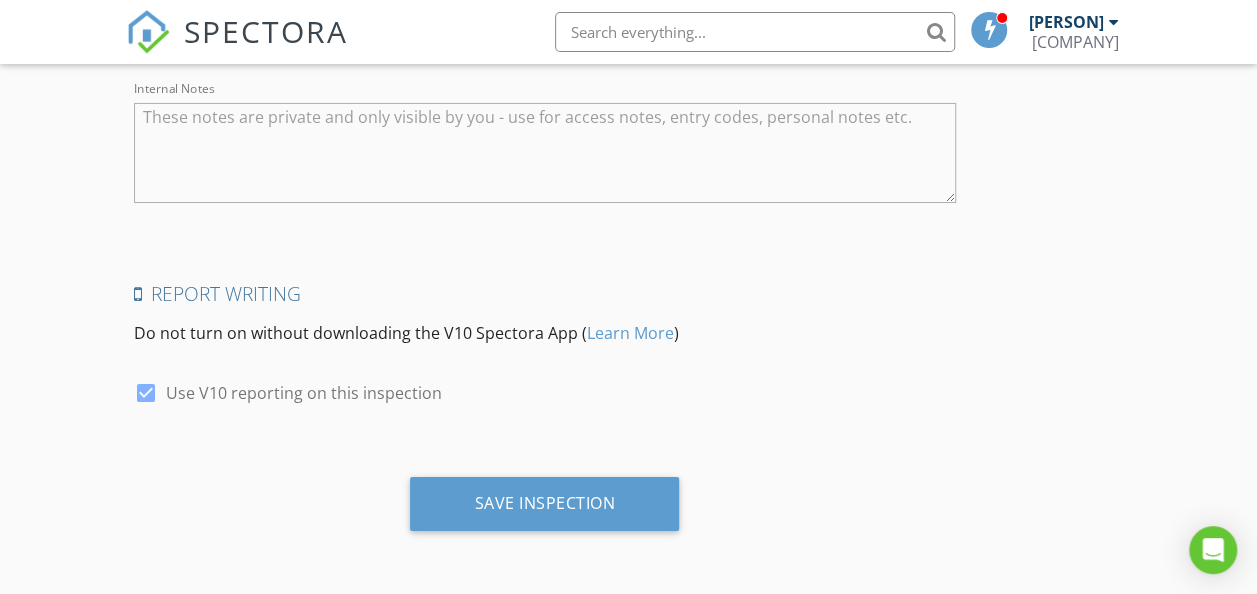 scroll, scrollTop: 3543, scrollLeft: 0, axis: vertical 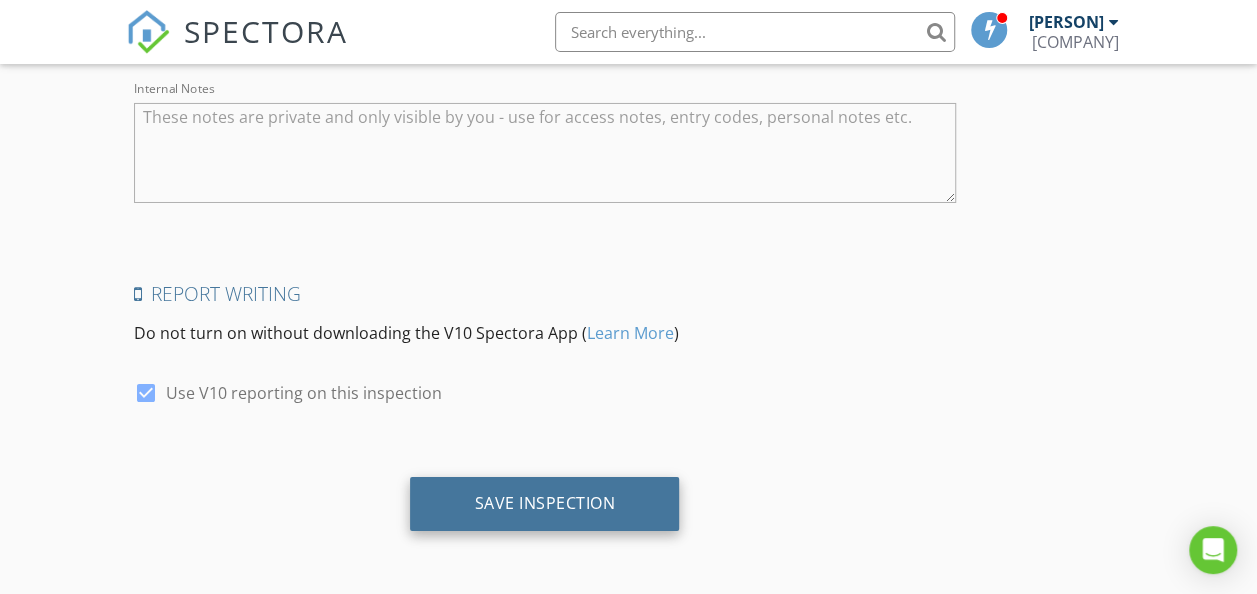 click on "Save Inspection" at bounding box center [544, 503] 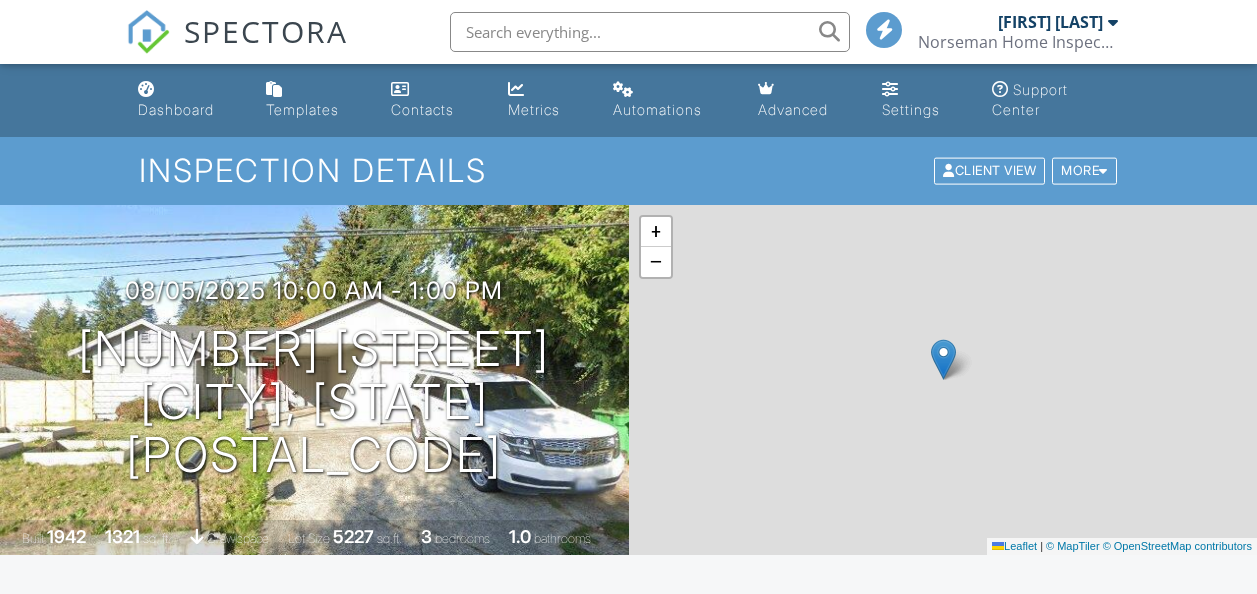 scroll, scrollTop: 0, scrollLeft: 0, axis: both 